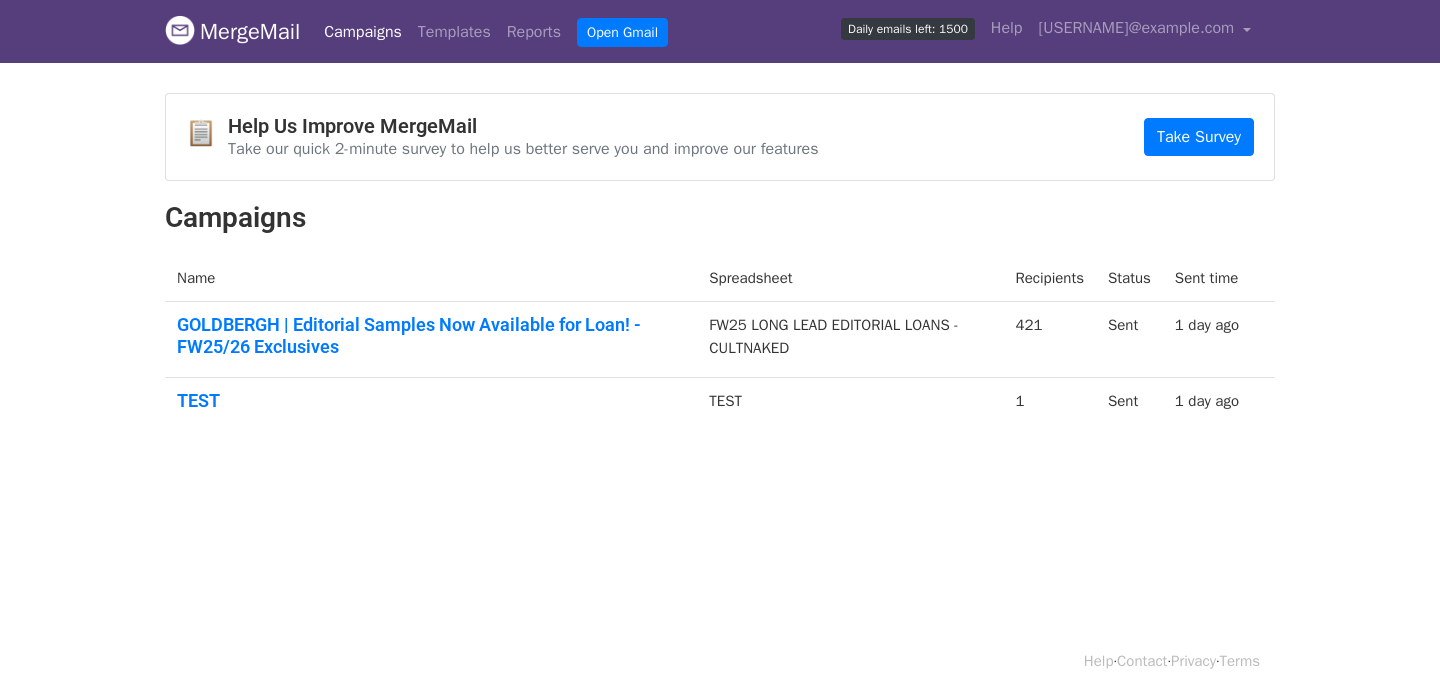 scroll, scrollTop: 0, scrollLeft: 0, axis: both 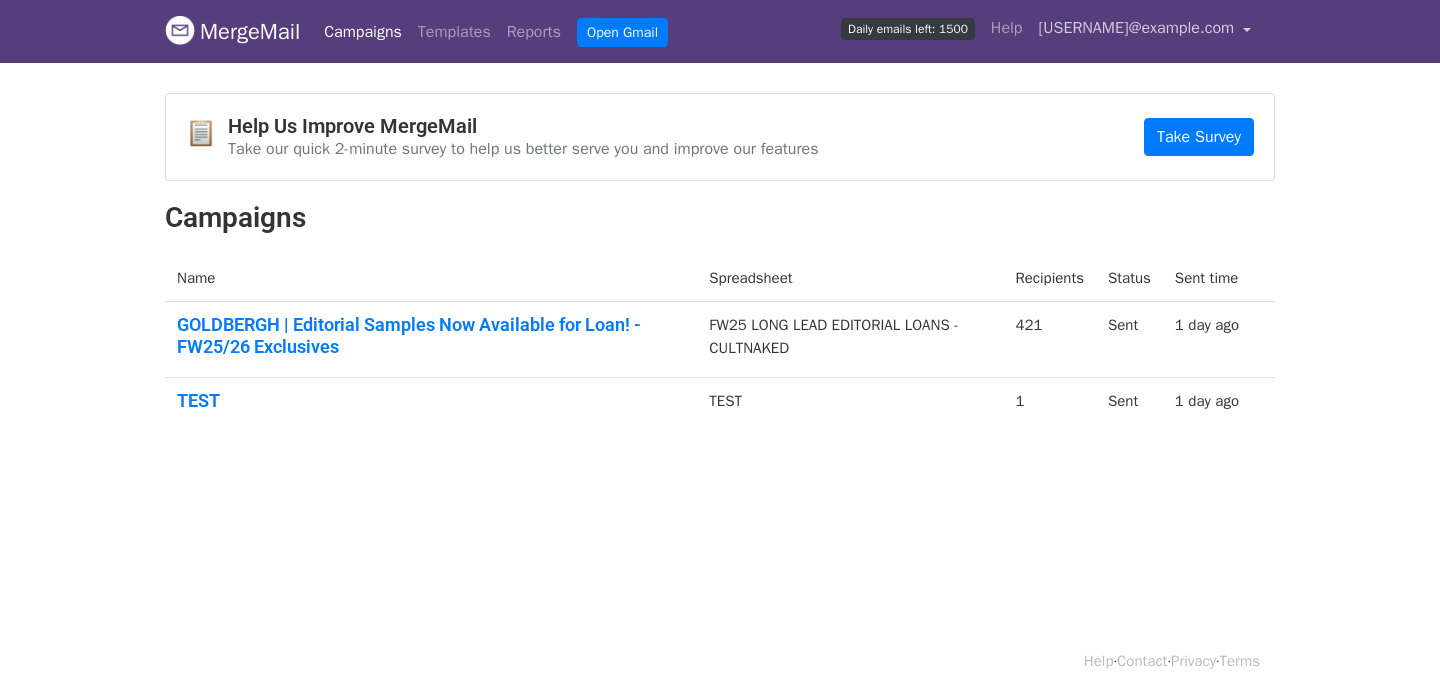 click on "[USERNAME]@example.com" at bounding box center [1136, 28] 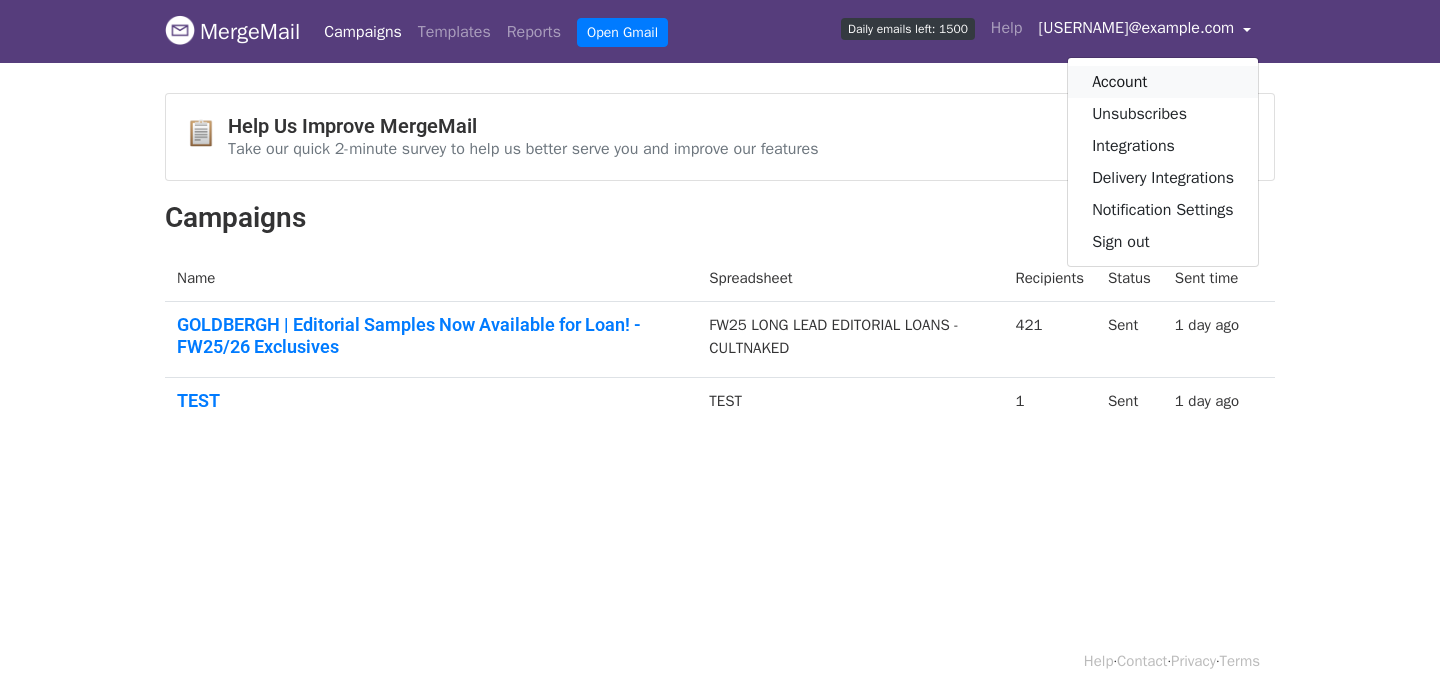 click on "Account" at bounding box center (1163, 82) 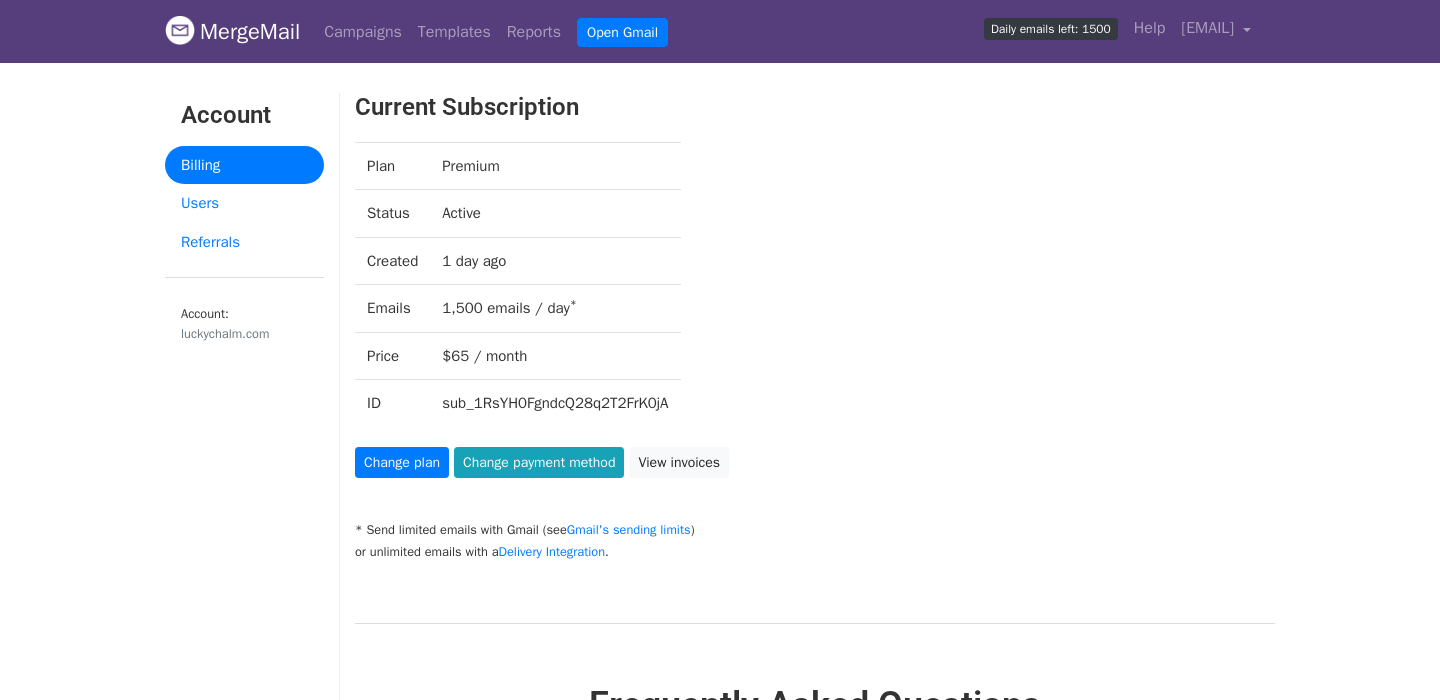 scroll, scrollTop: 0, scrollLeft: 0, axis: both 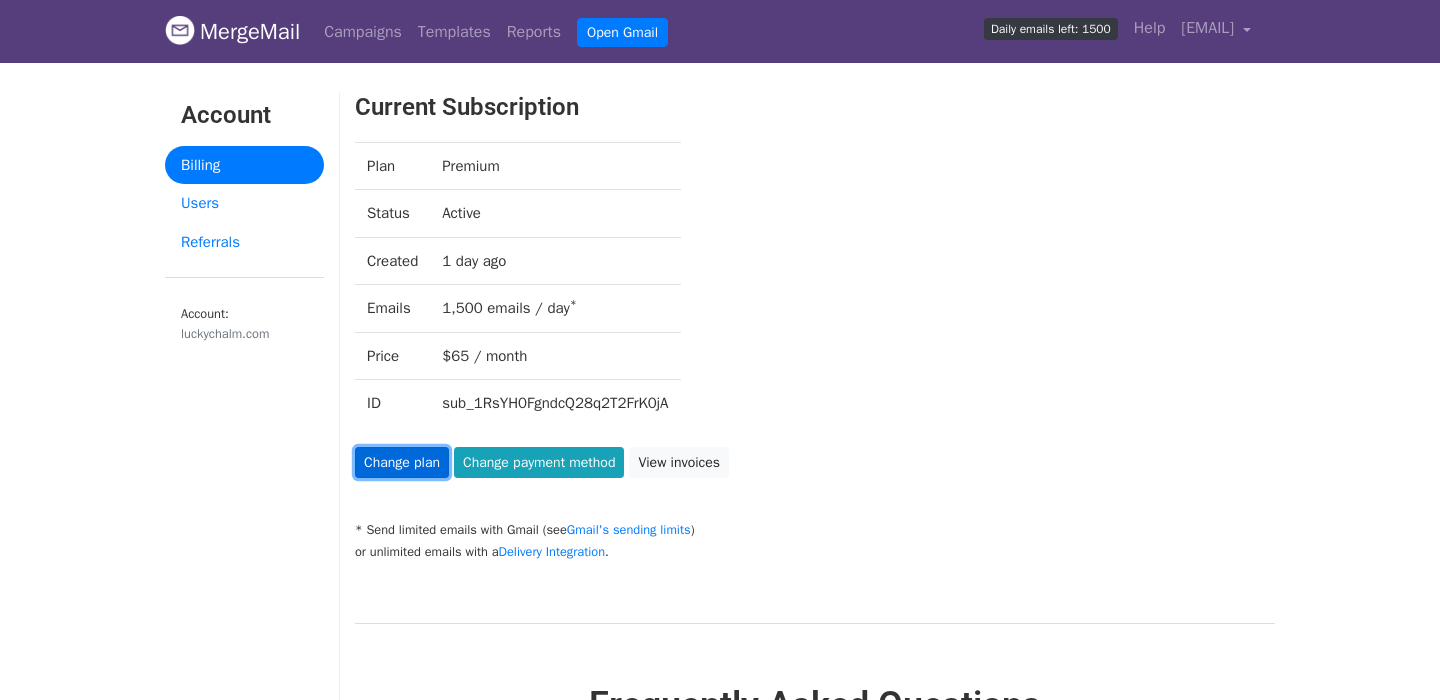 click on "Change plan" at bounding box center [402, 462] 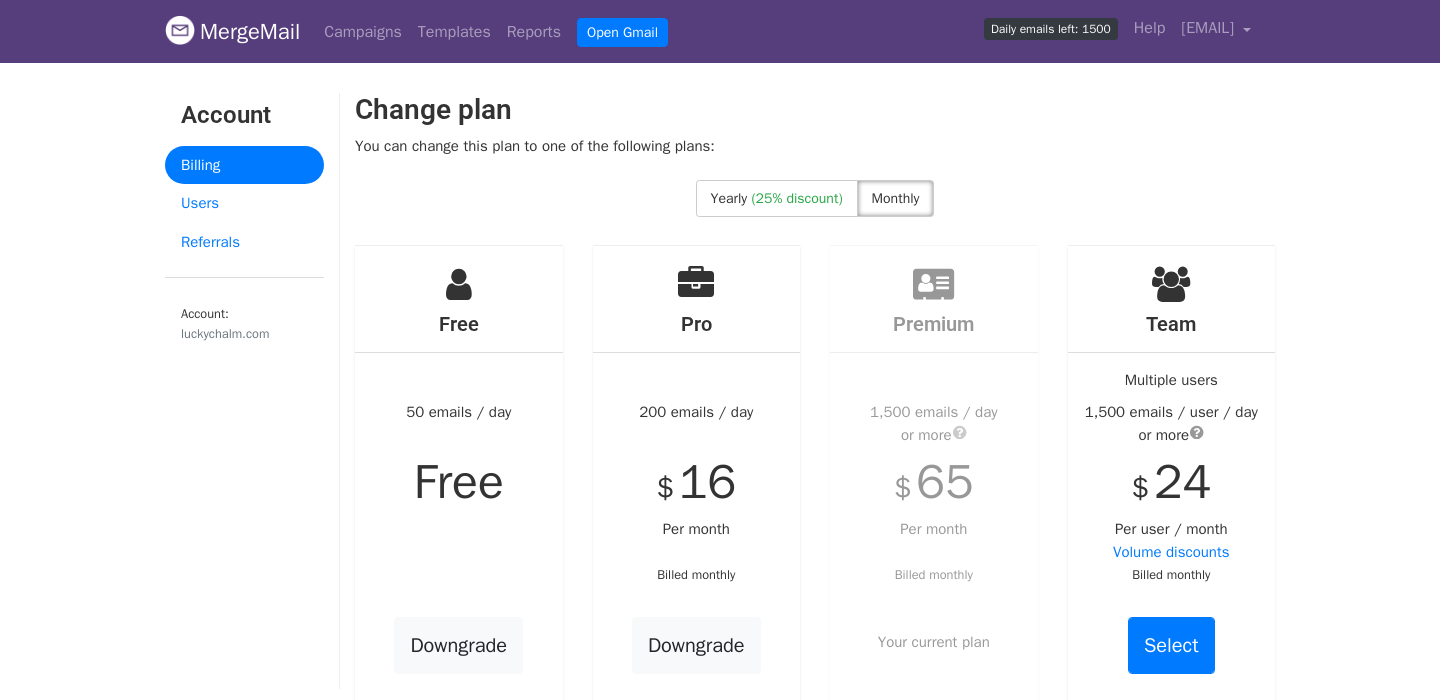 scroll, scrollTop: 0, scrollLeft: 0, axis: both 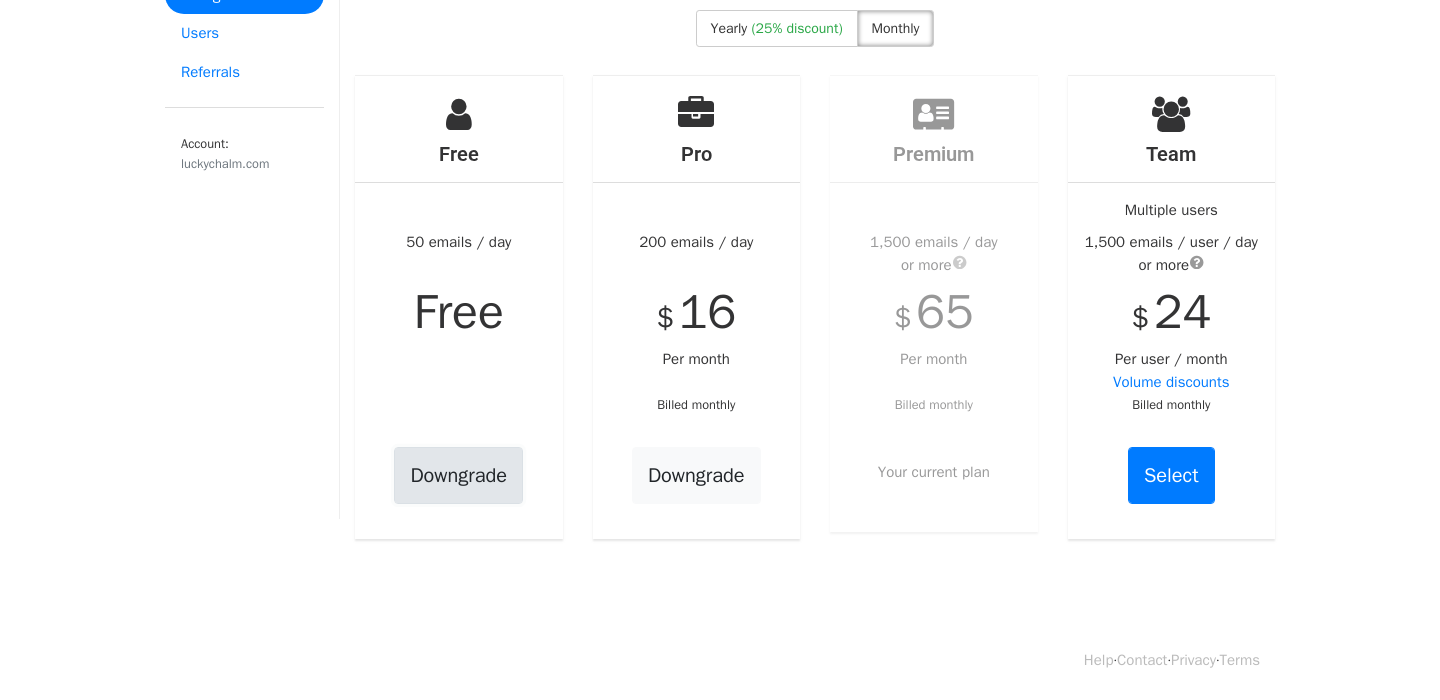 click on "Downgrade" at bounding box center [458, 475] 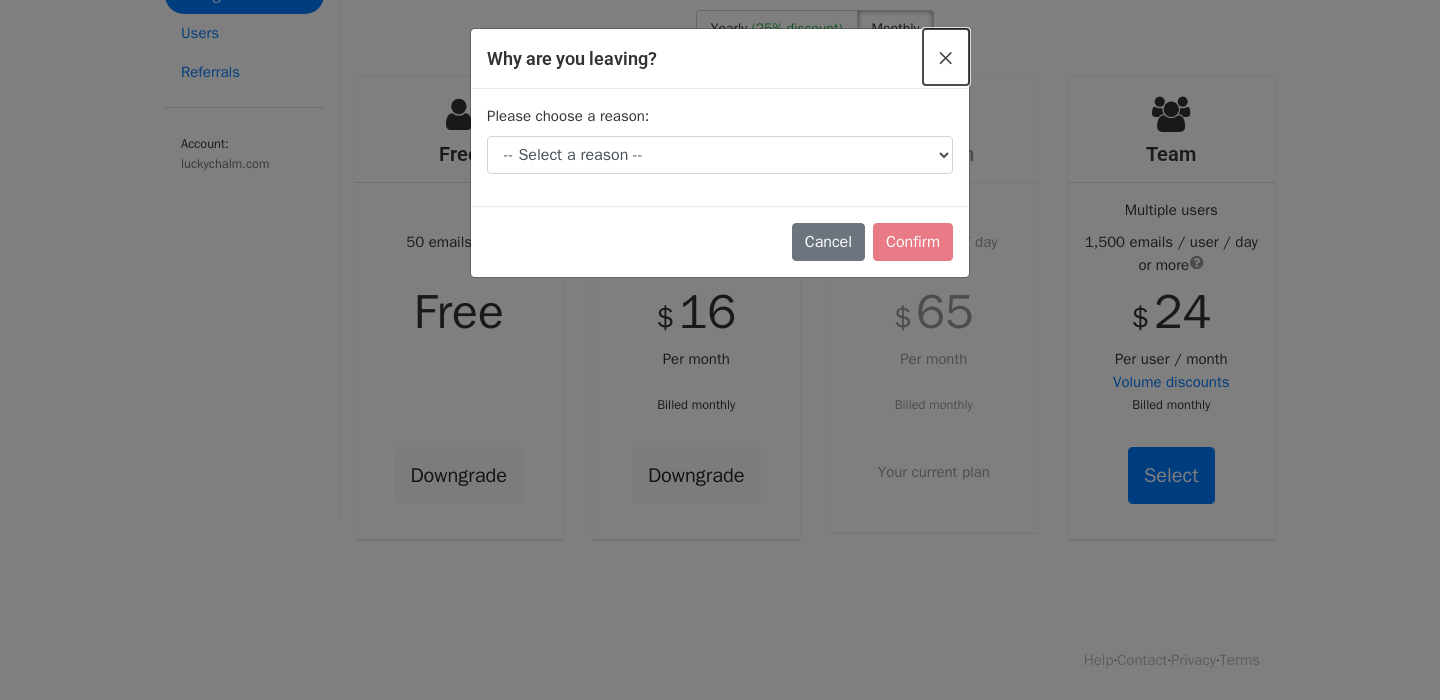 click on "×" at bounding box center [946, 57] 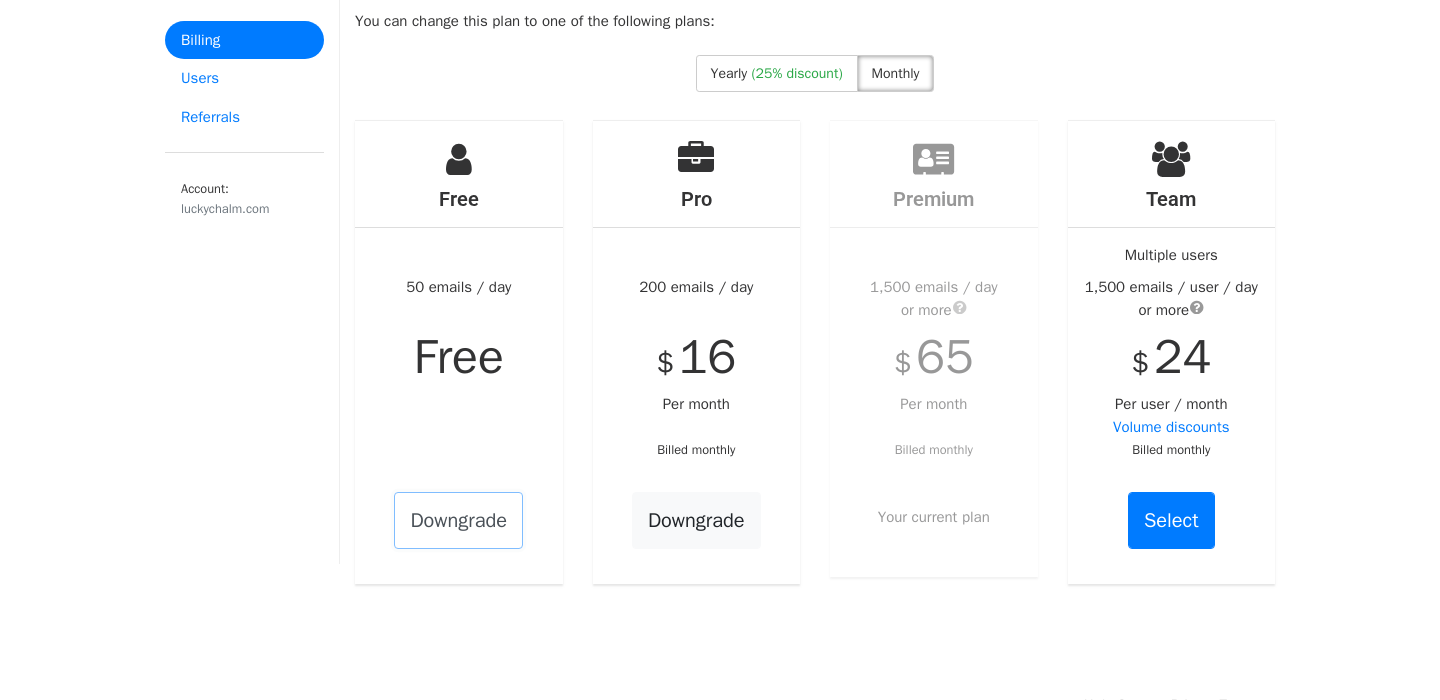 scroll, scrollTop: 0, scrollLeft: 0, axis: both 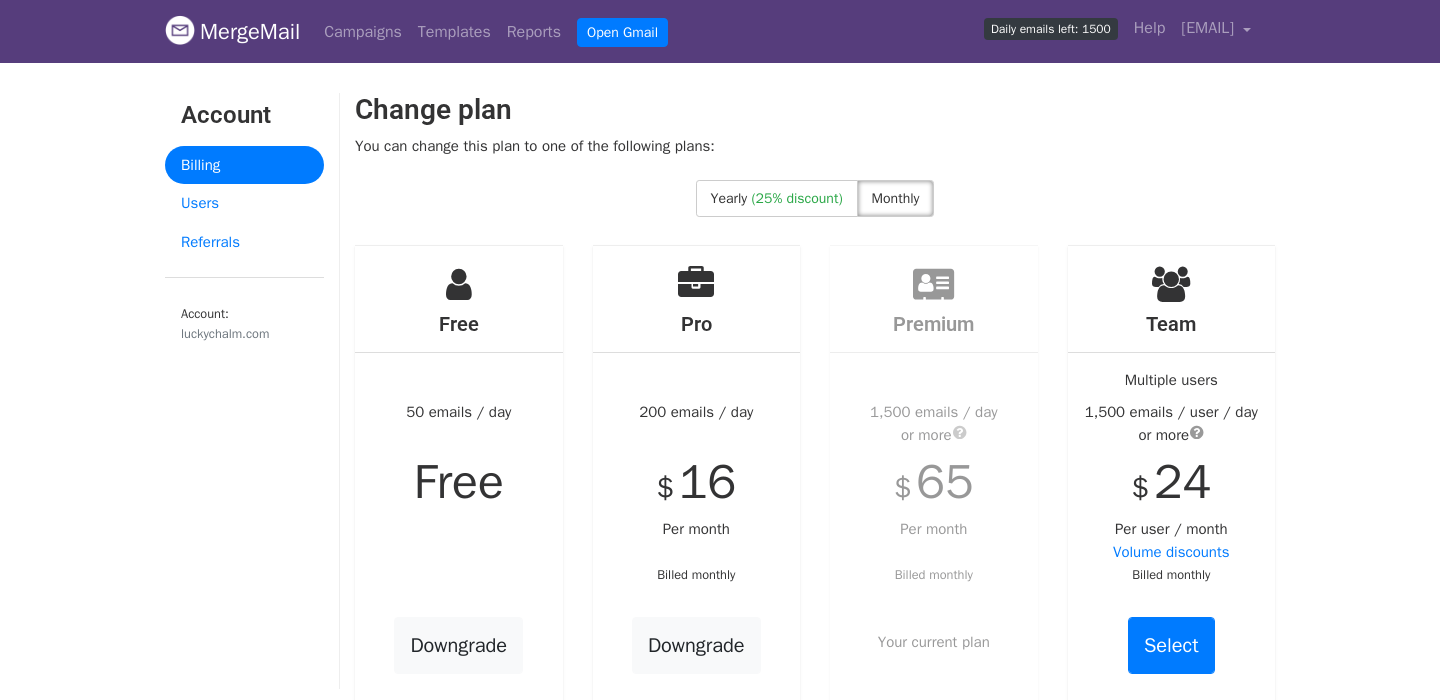 click on "Billing" at bounding box center [244, 165] 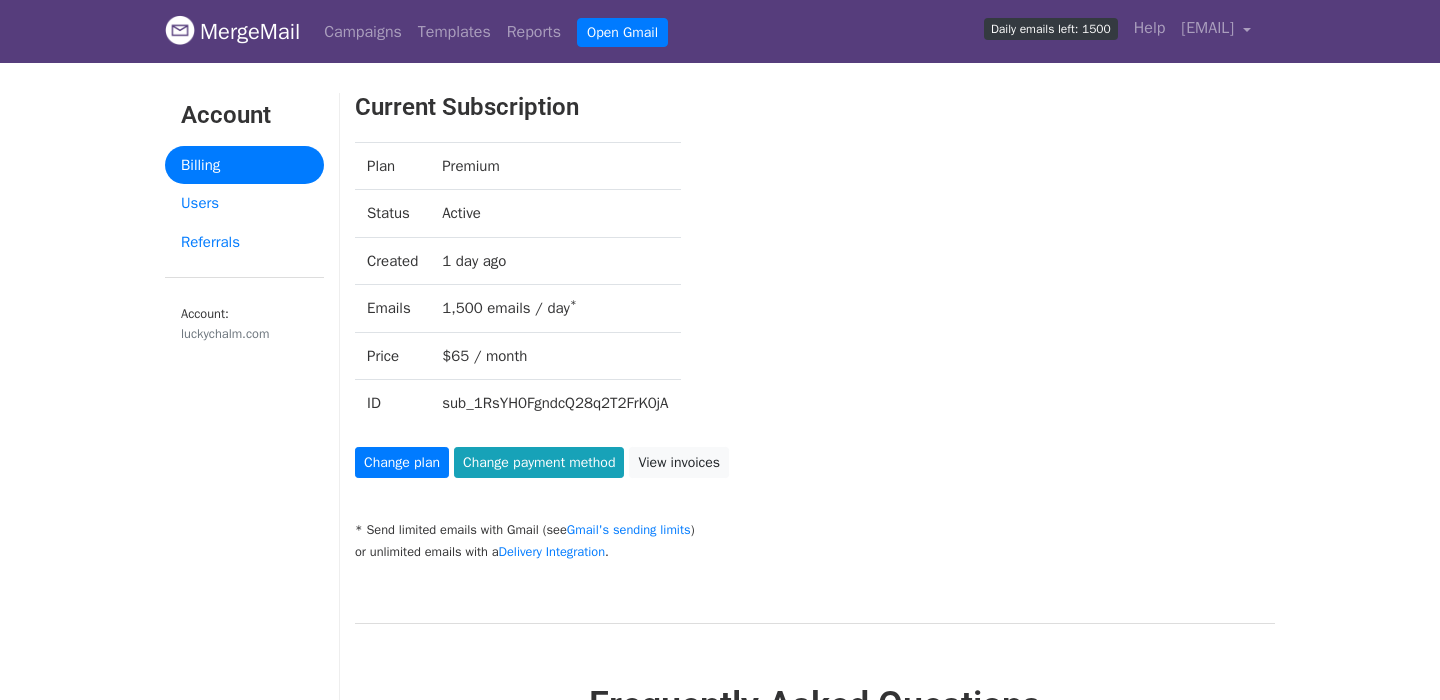 scroll, scrollTop: 0, scrollLeft: 0, axis: both 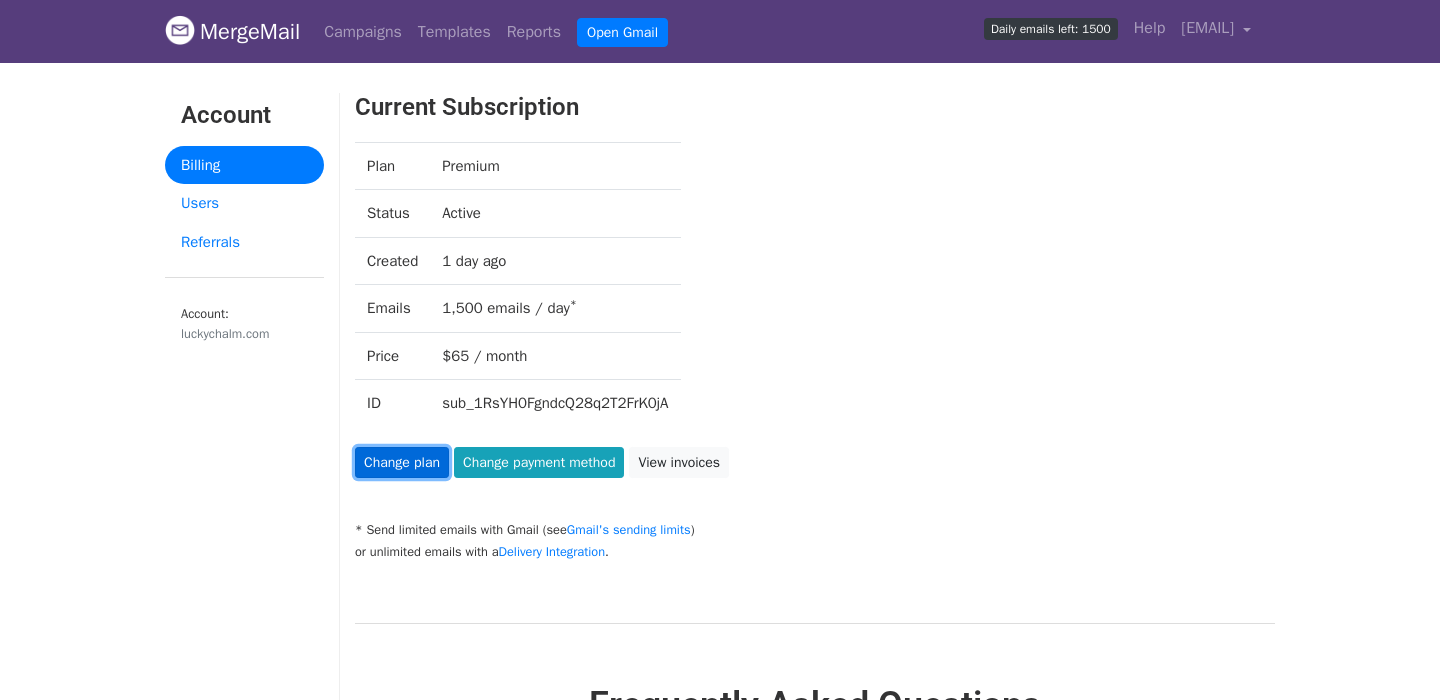 click on "Change plan" at bounding box center [402, 462] 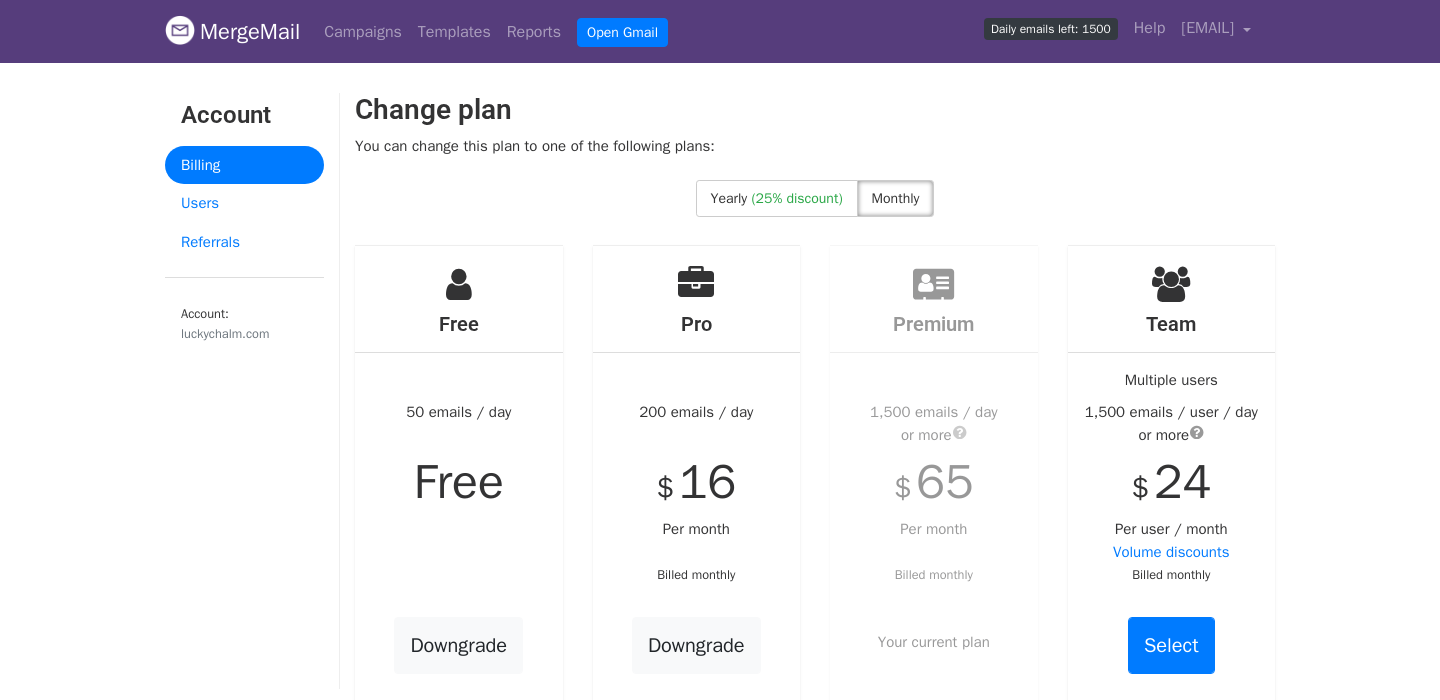 scroll, scrollTop: 0, scrollLeft: 0, axis: both 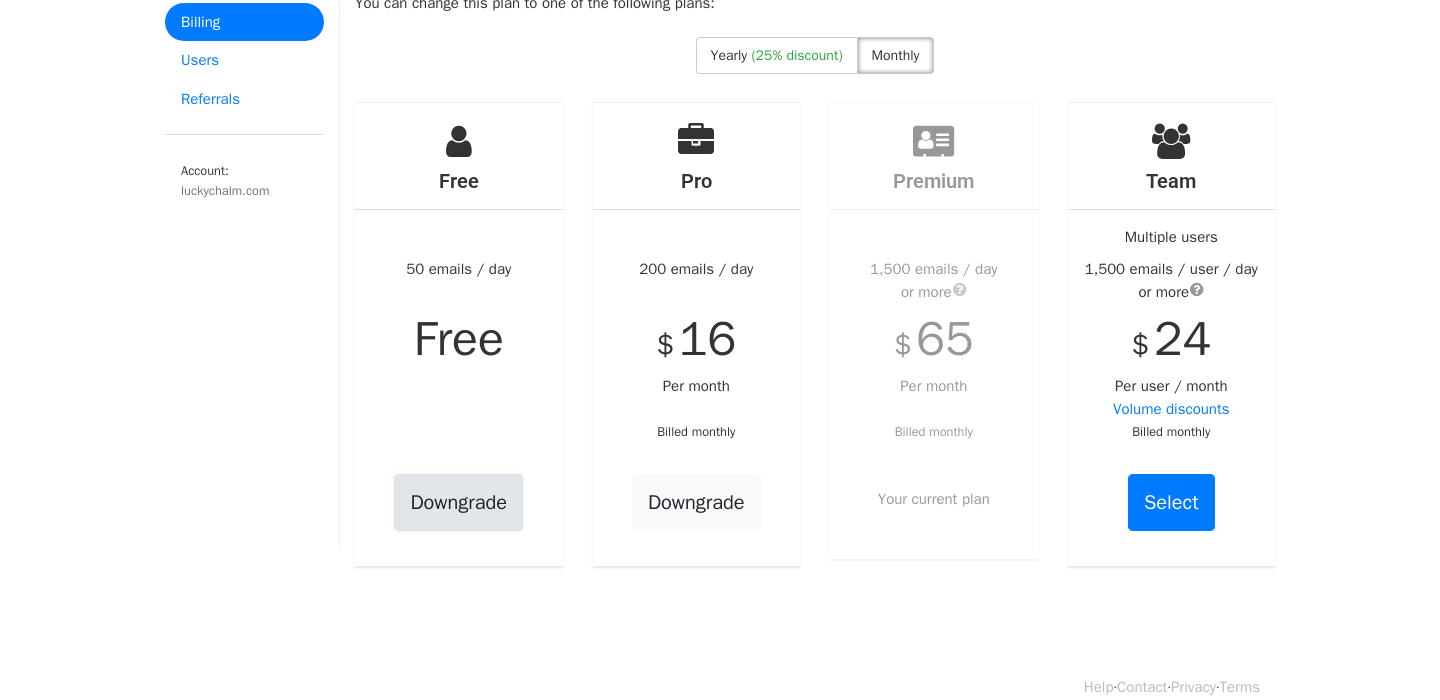 click on "Downgrade" at bounding box center (458, 502) 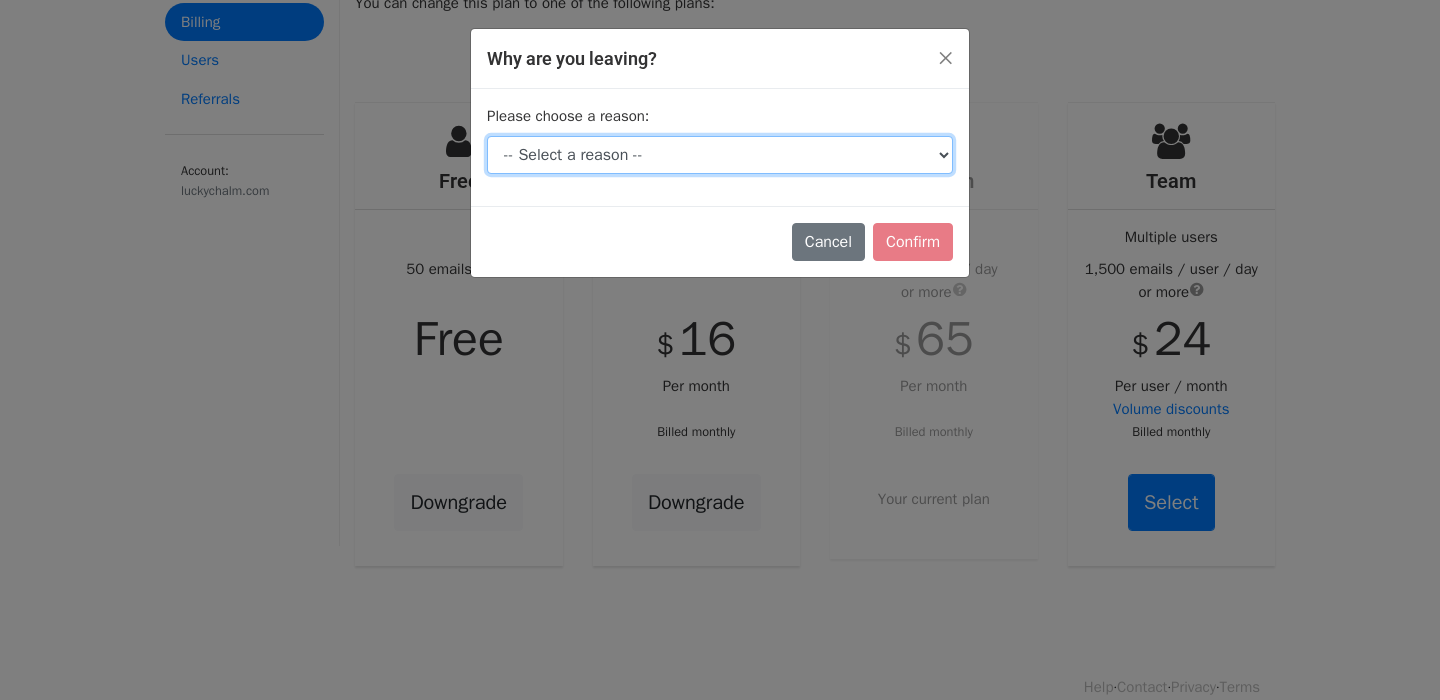 click on "-- Select a reason --
I don't send enough emails
It's too expensive
I had a technical issue
I'm switching tools
I'm just taking a break
Other" at bounding box center (720, 155) 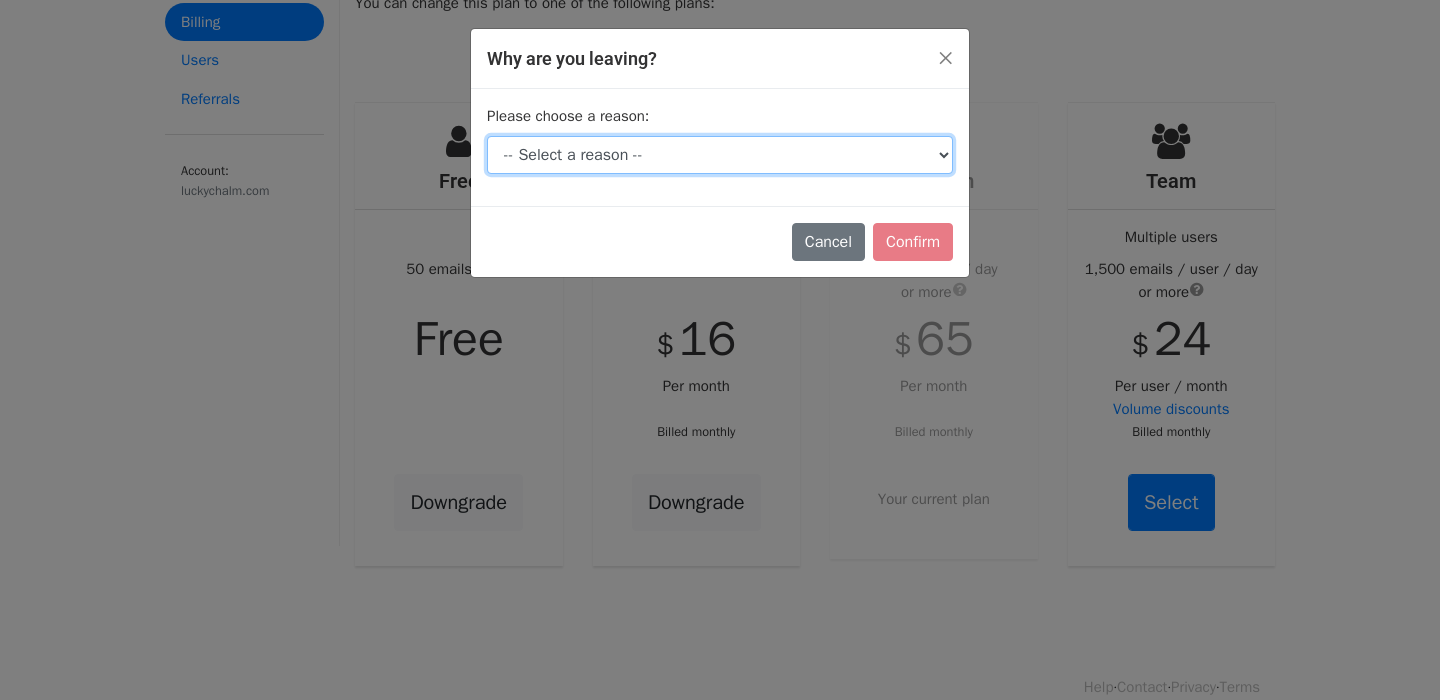 select on "I'm just taking a break" 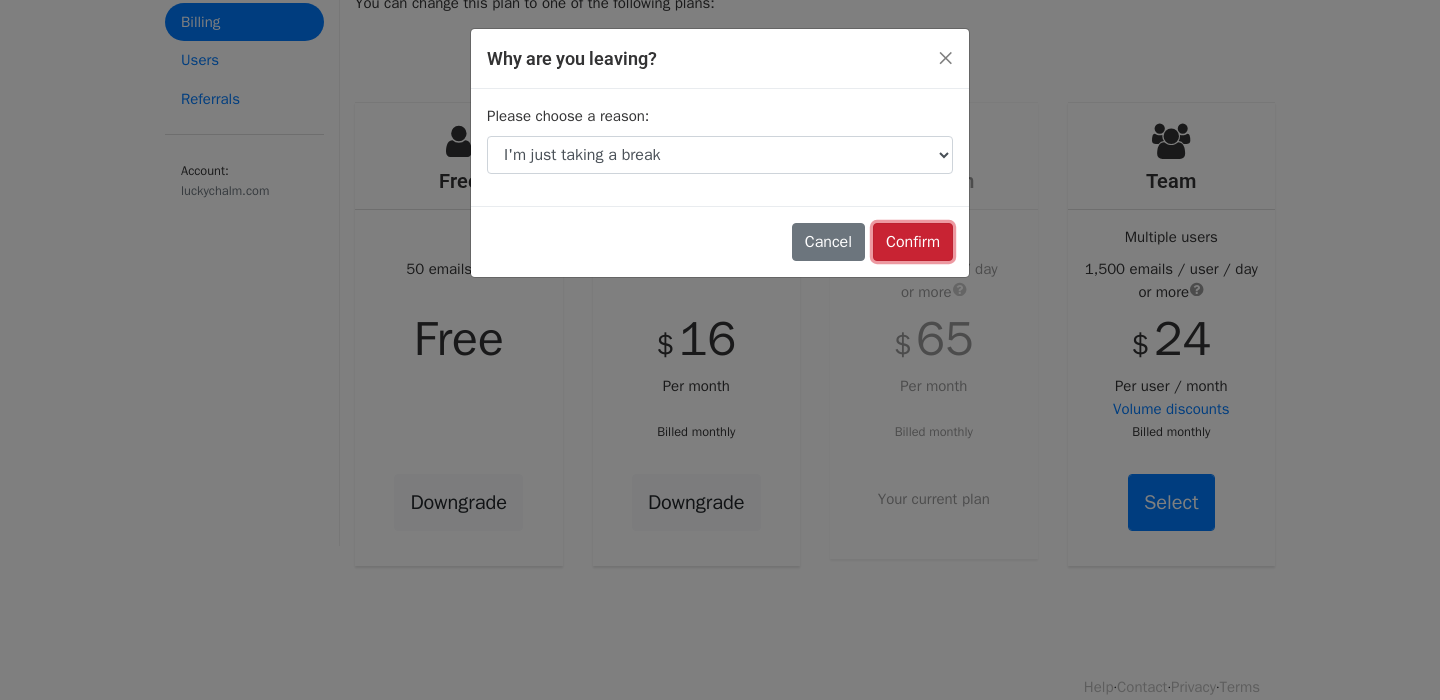 click on "Confirm" at bounding box center [913, 242] 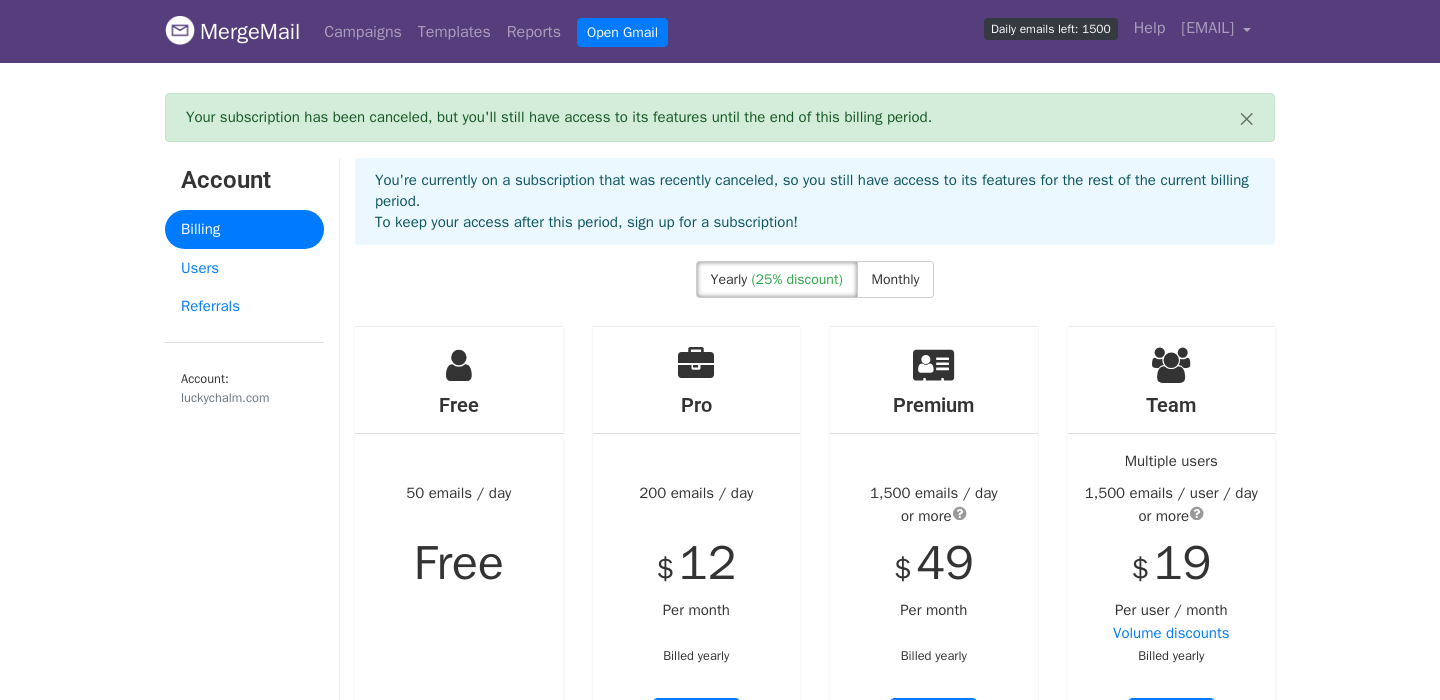 scroll, scrollTop: 0, scrollLeft: 0, axis: both 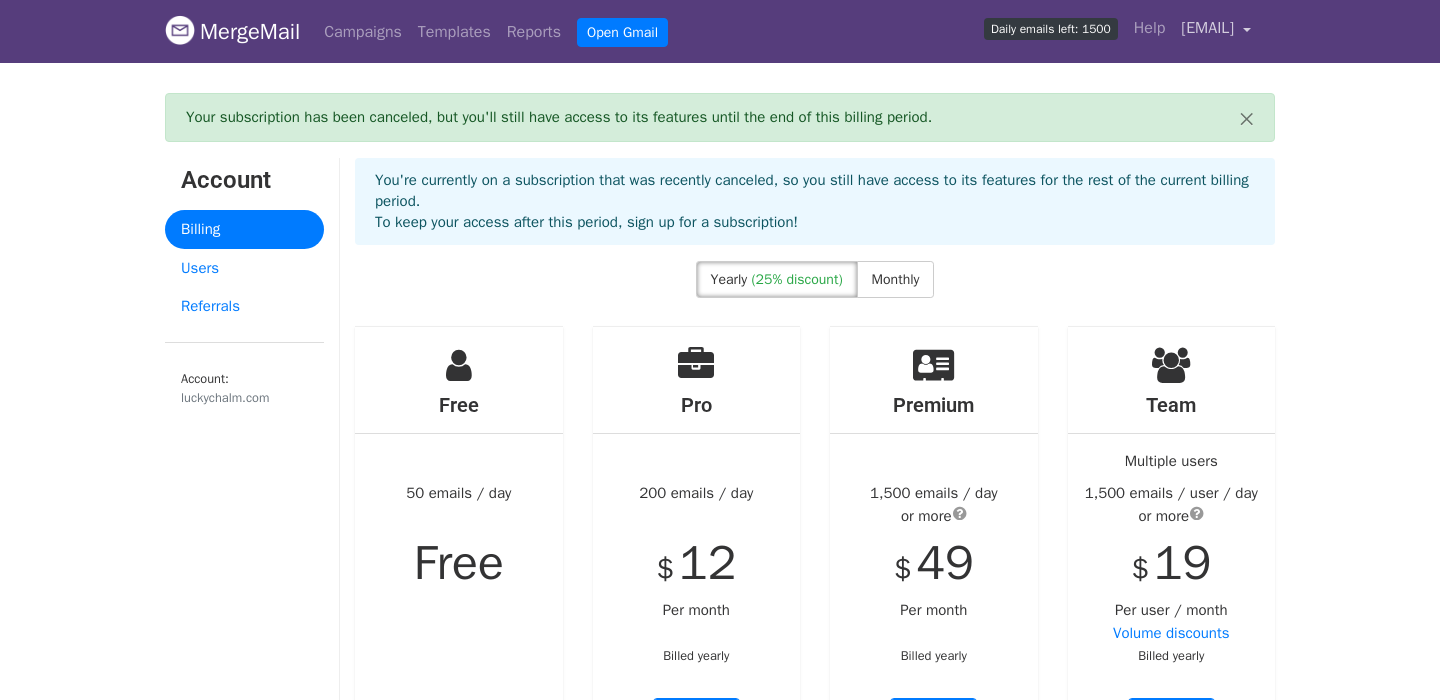 click on "[EMAIL]" at bounding box center [1207, 28] 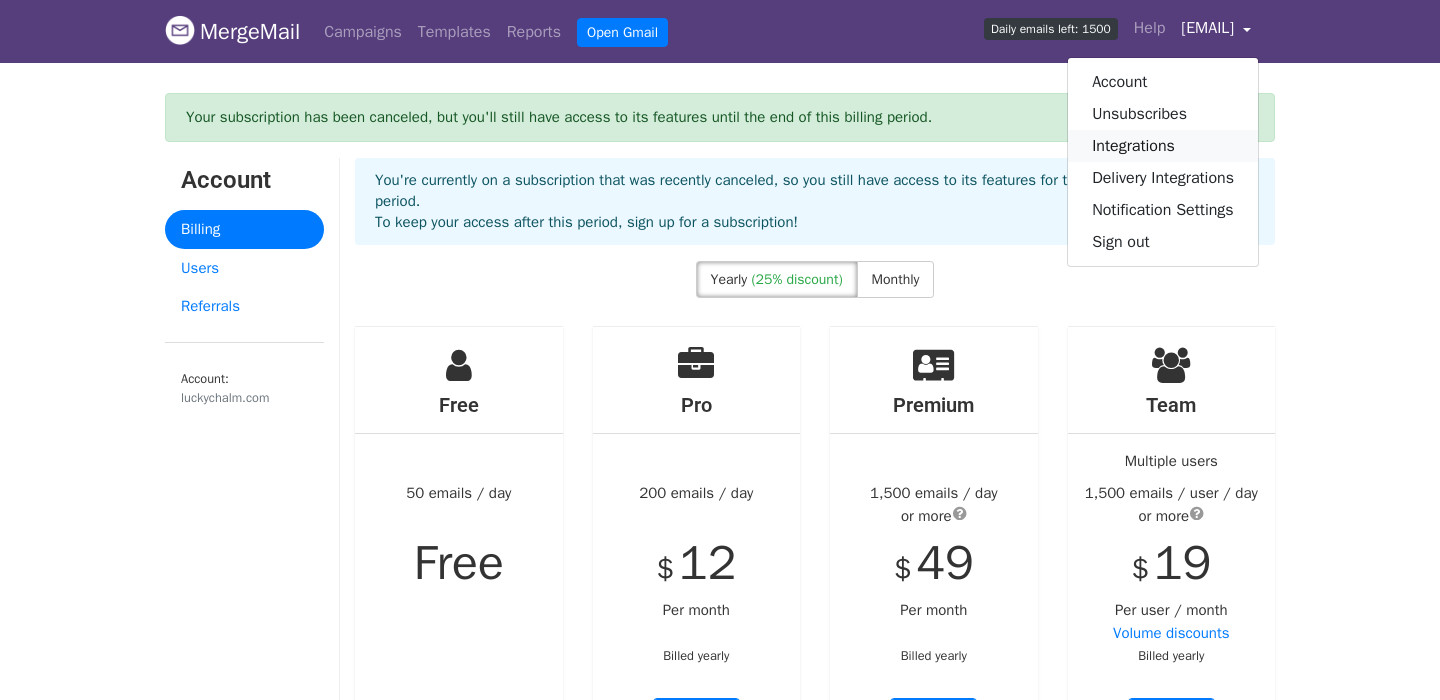 click on "Integrations" at bounding box center [1163, 146] 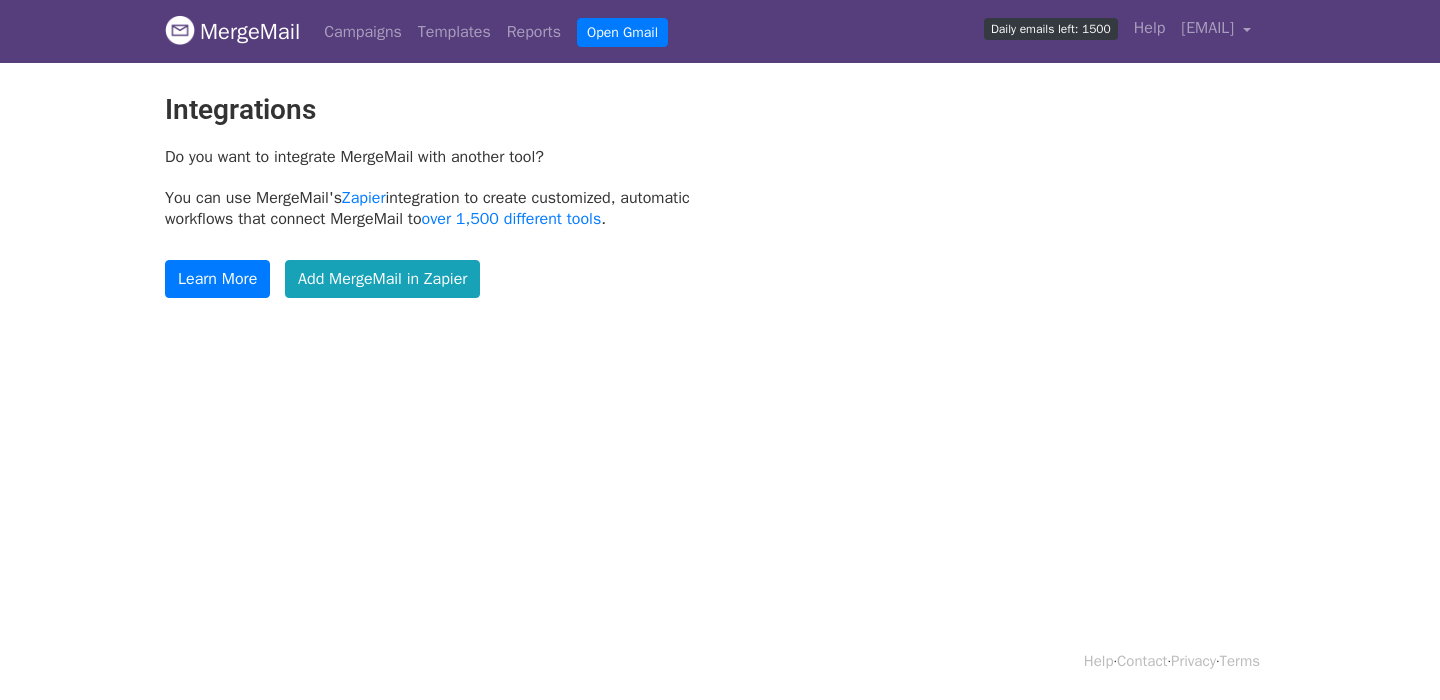 scroll, scrollTop: 0, scrollLeft: 0, axis: both 